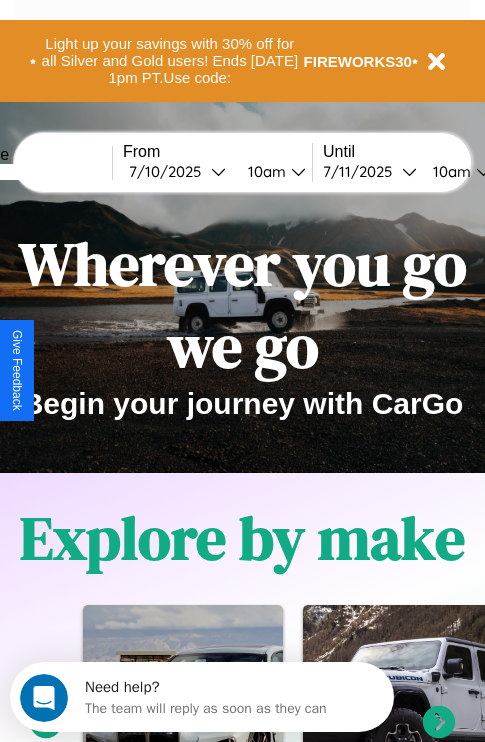 scroll, scrollTop: 0, scrollLeft: 0, axis: both 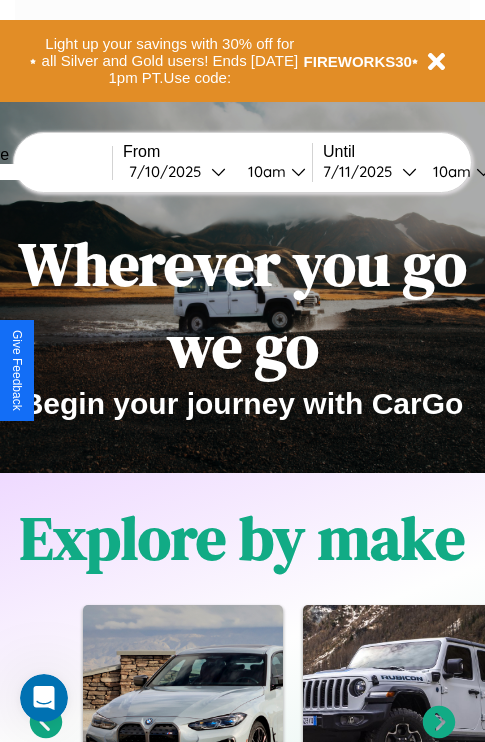 click at bounding box center [37, 172] 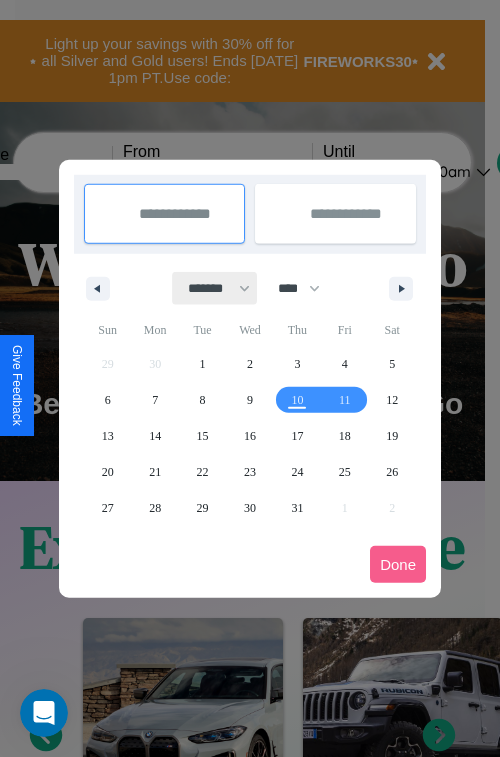 click on "******* ******** ***** ***** *** **** **** ****** ********* ******* ******** ********" at bounding box center [215, 288] 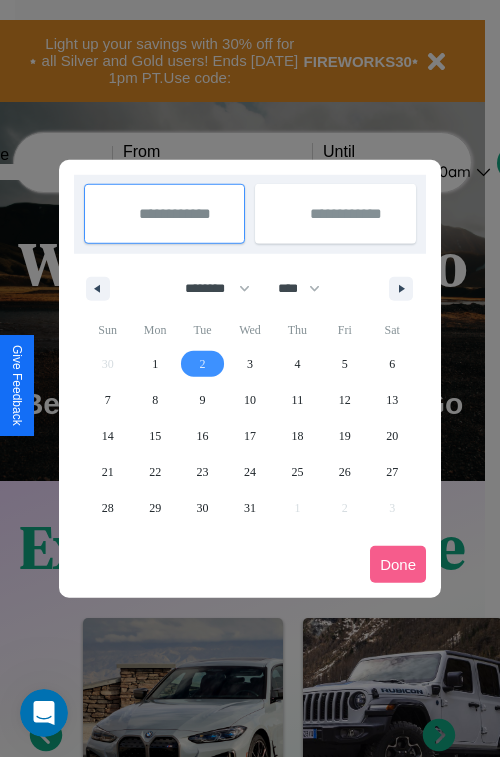 click on "2" at bounding box center (203, 364) 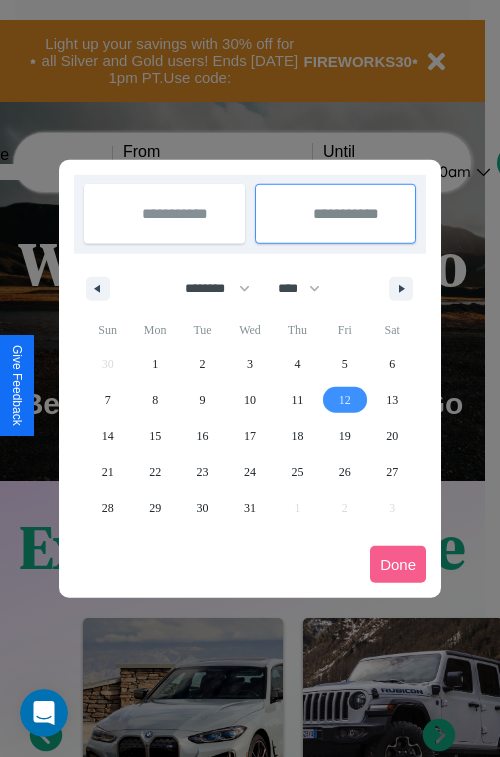 click on "12" at bounding box center (345, 400) 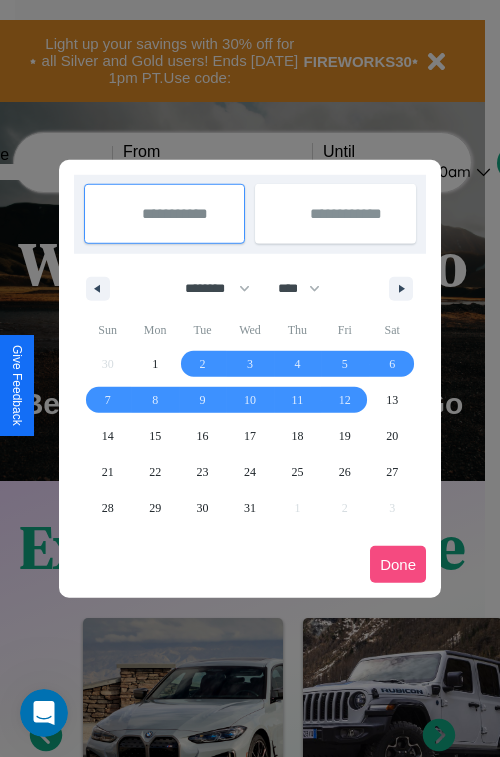click on "Done" at bounding box center [398, 564] 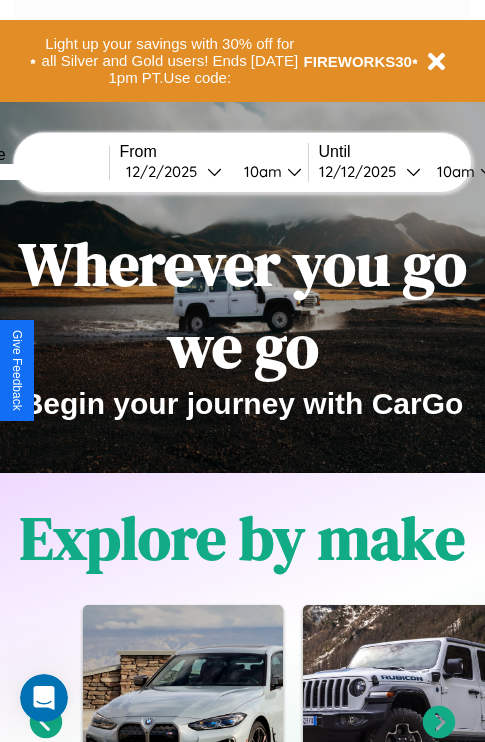 scroll, scrollTop: 0, scrollLeft: 77, axis: horizontal 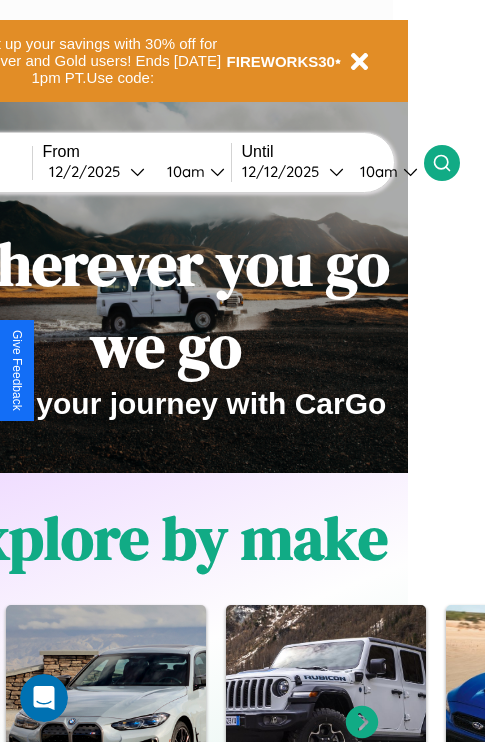 click 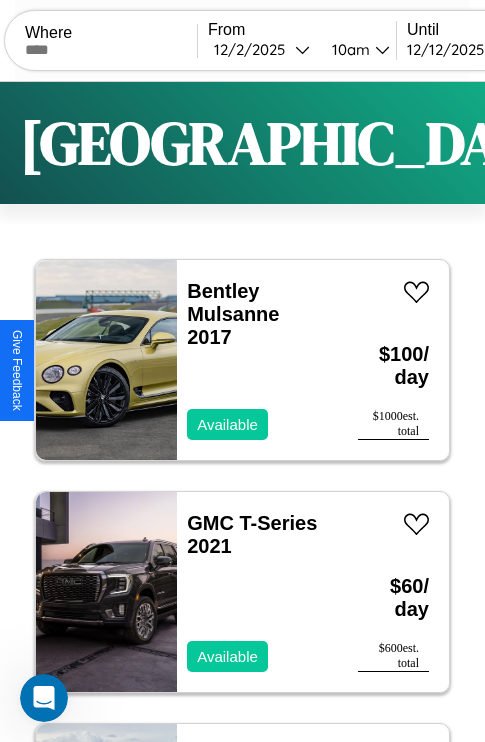 scroll, scrollTop: 95, scrollLeft: 0, axis: vertical 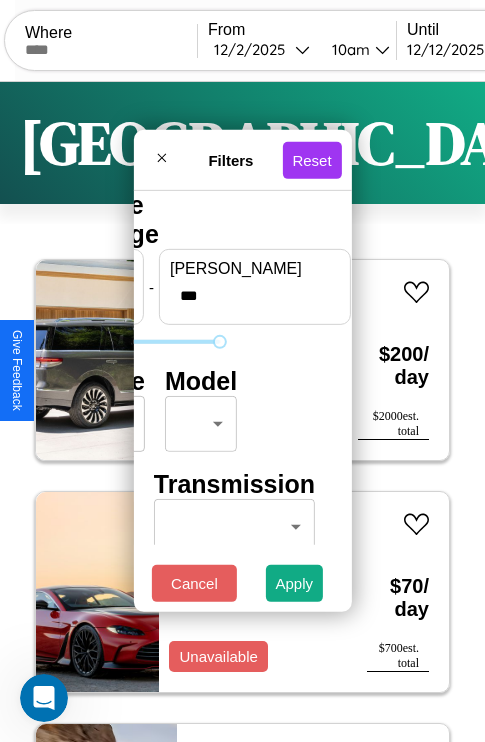 type on "***" 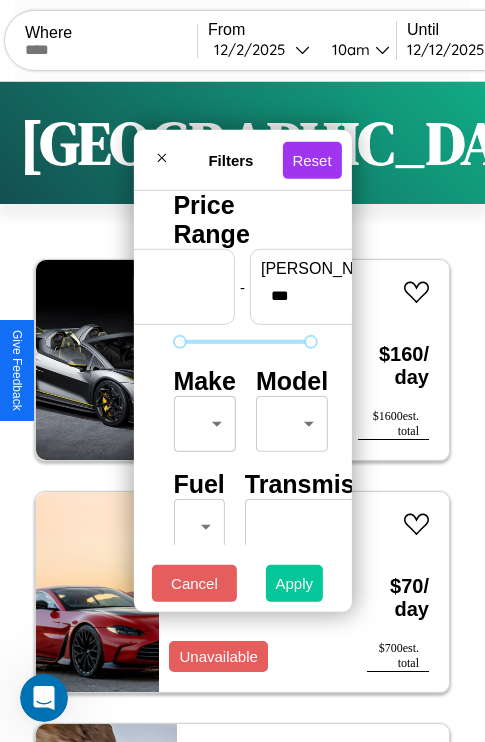 type on "**" 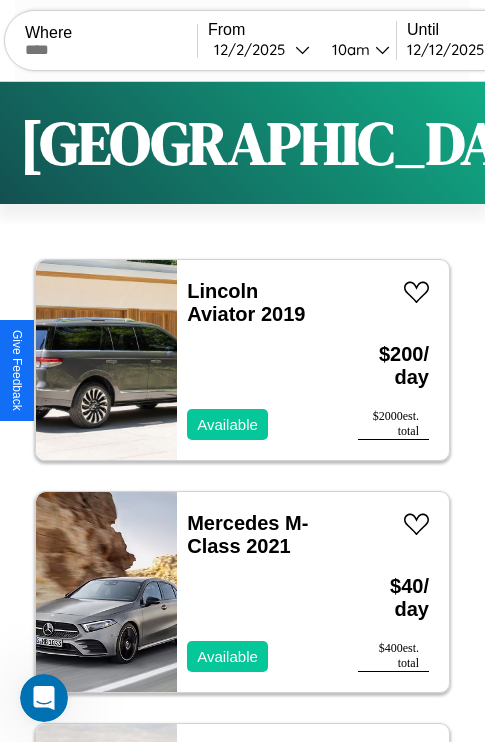scroll, scrollTop: 50, scrollLeft: 0, axis: vertical 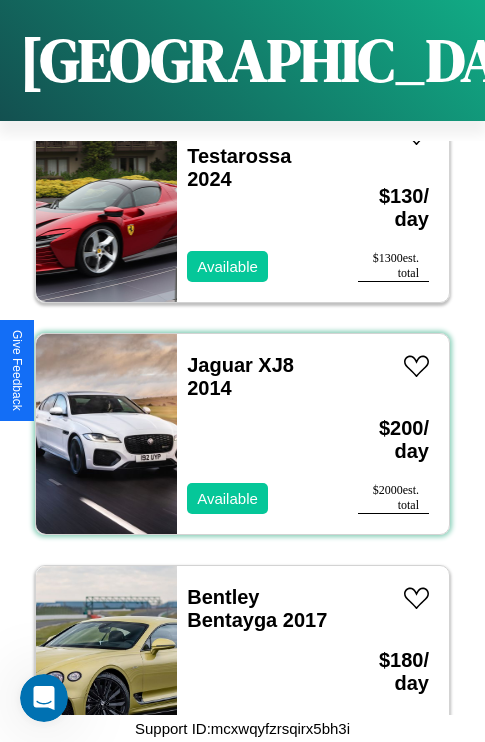 click on "Jaguar   XJ8   2014 Available" at bounding box center (257, 434) 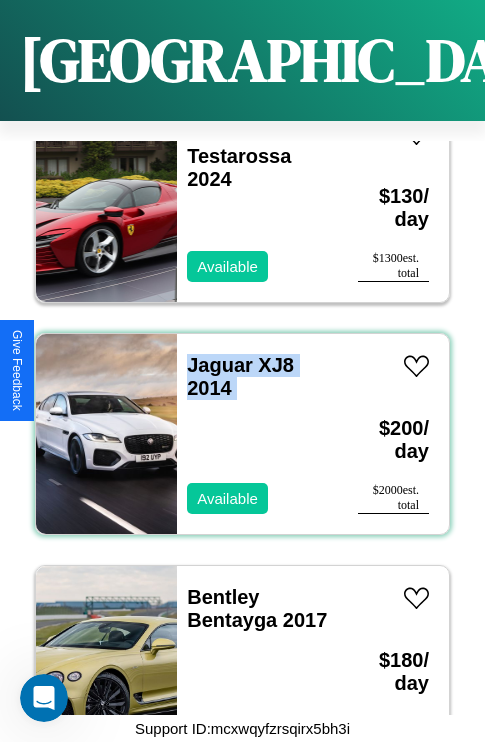 click on "Jaguar   XJ8   2014 Available" at bounding box center (257, 434) 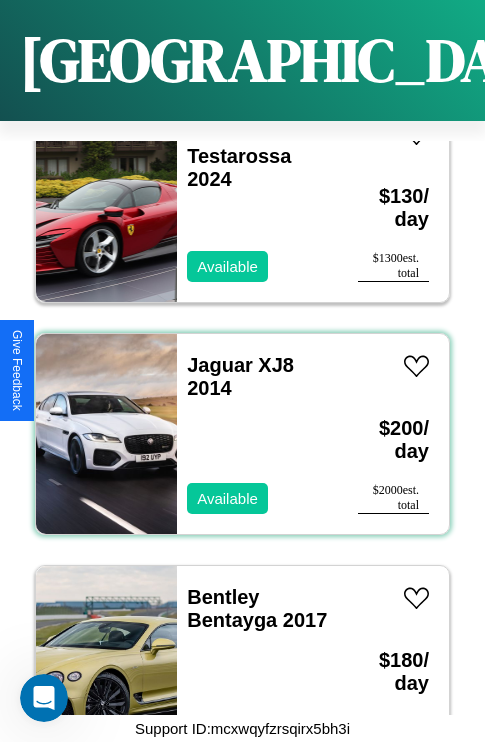 click on "Jaguar   XJ8   2014 Available" at bounding box center [257, 434] 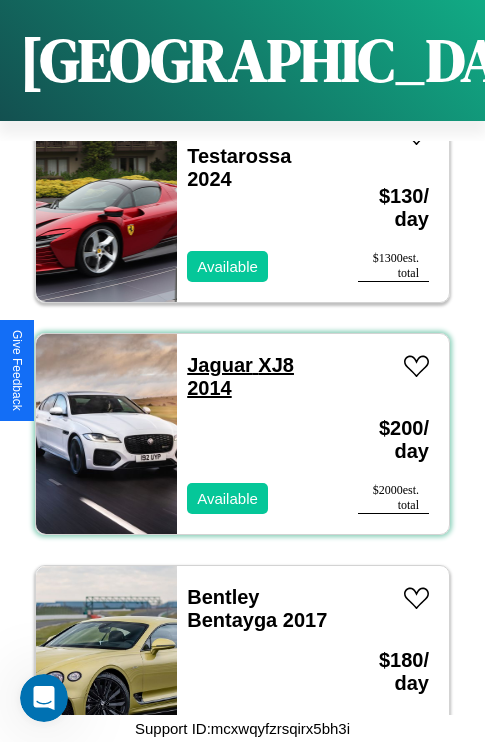 click on "Jaguar   XJ8   2014" at bounding box center (240, 376) 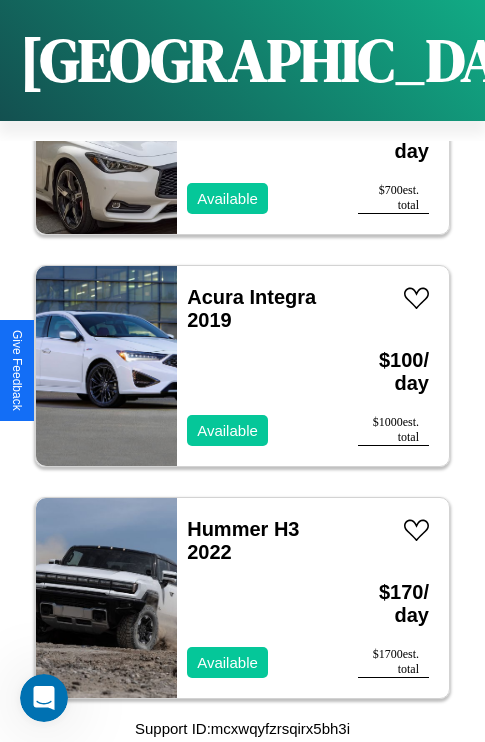 scroll, scrollTop: 18867, scrollLeft: 0, axis: vertical 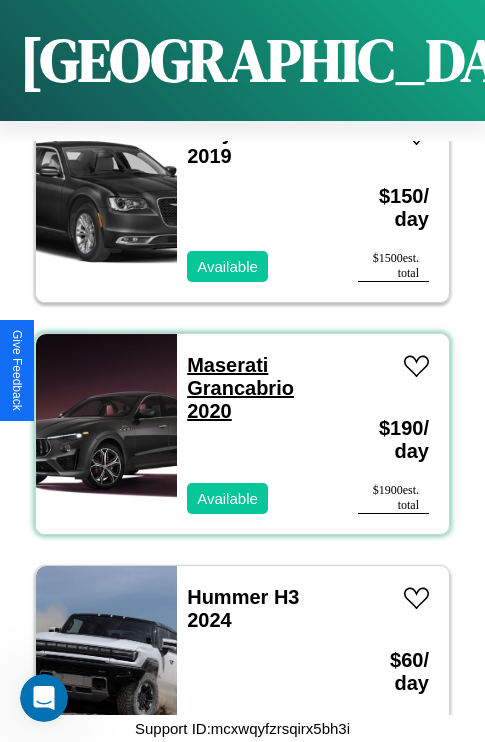 click on "Maserati   Grancabrio   2020" at bounding box center [240, 388] 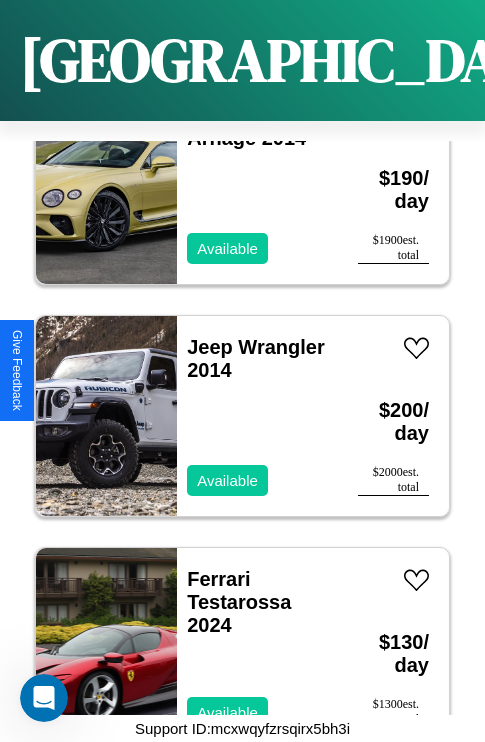 scroll, scrollTop: 1931, scrollLeft: 0, axis: vertical 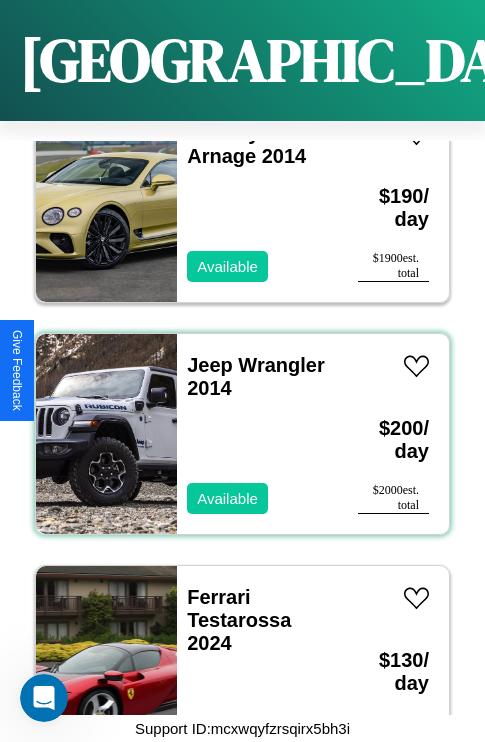 click on "Jeep   Wrangler   2014 Available" at bounding box center [257, 434] 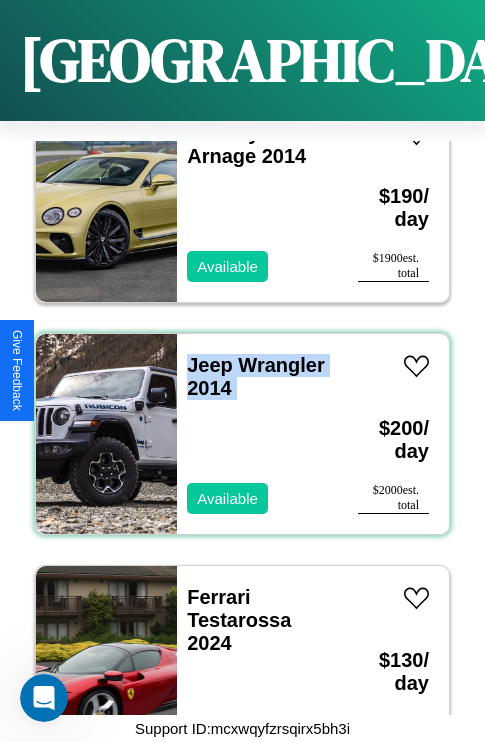 click on "Jeep   Wrangler   2014 Available" at bounding box center (257, 434) 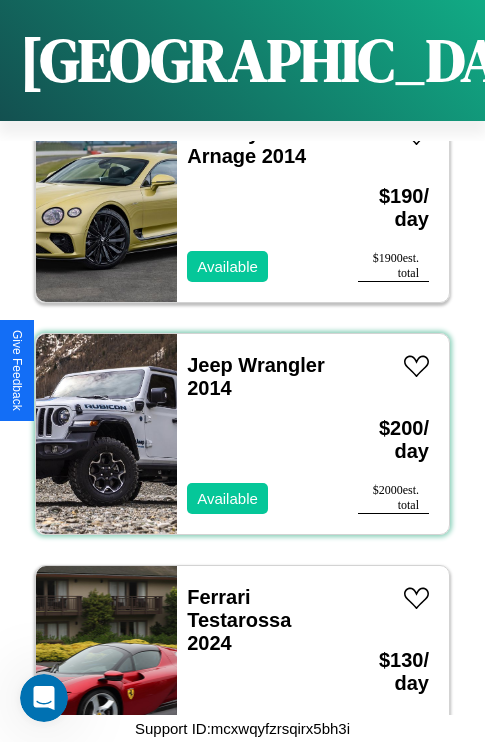 click on "Jeep   Wrangler   2014 Available" at bounding box center (257, 434) 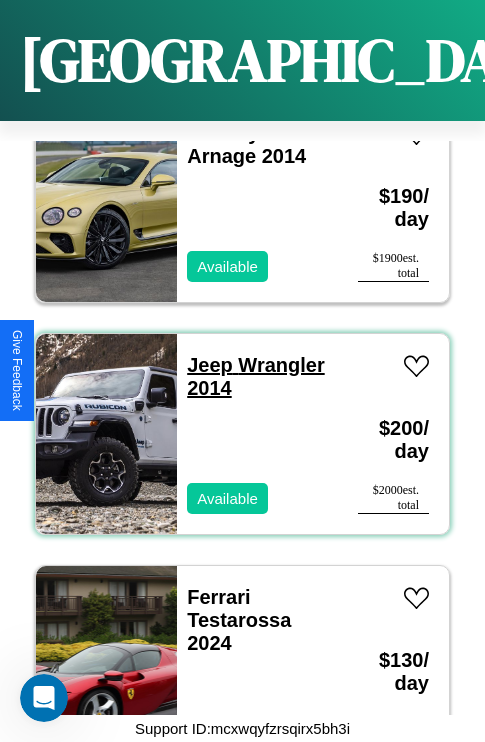 click on "Jeep   Wrangler   2014" at bounding box center (255, 376) 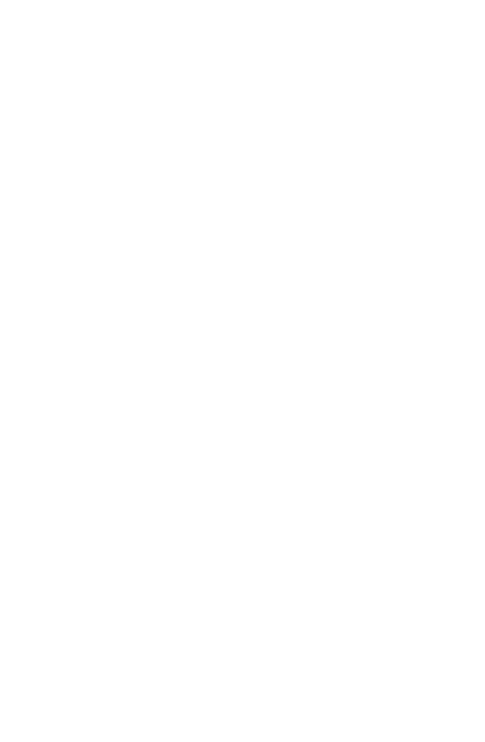 scroll, scrollTop: 0, scrollLeft: 0, axis: both 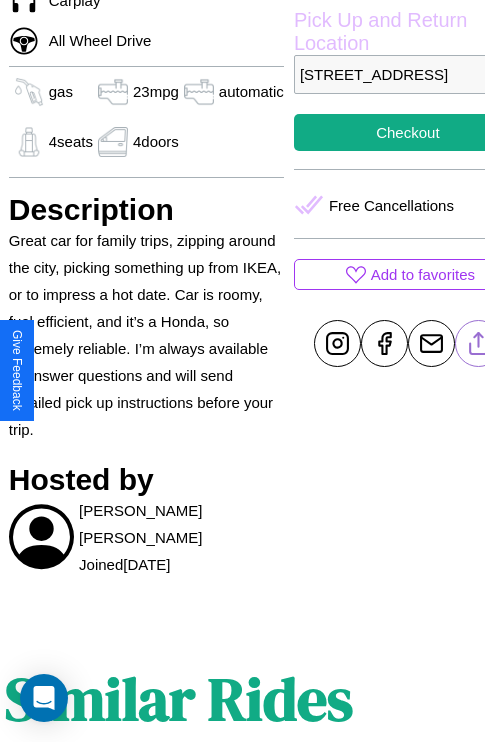 click 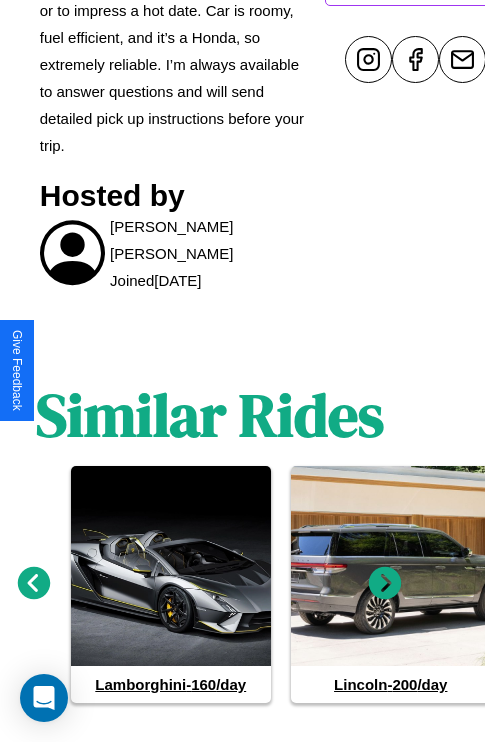 scroll, scrollTop: 1018, scrollLeft: 30, axis: both 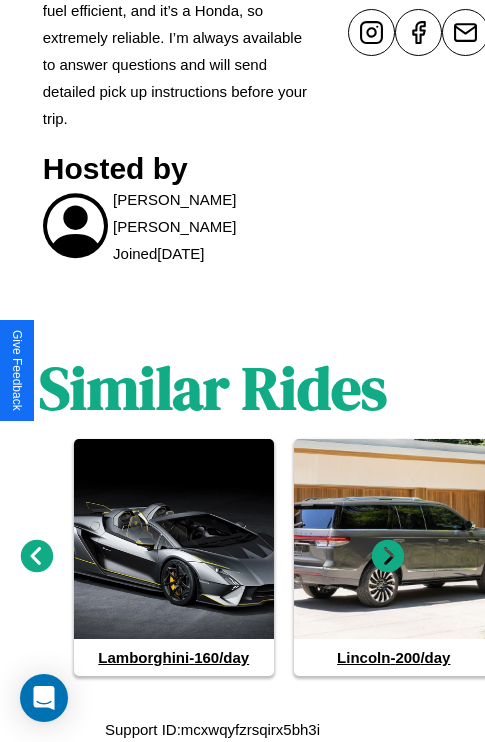 click 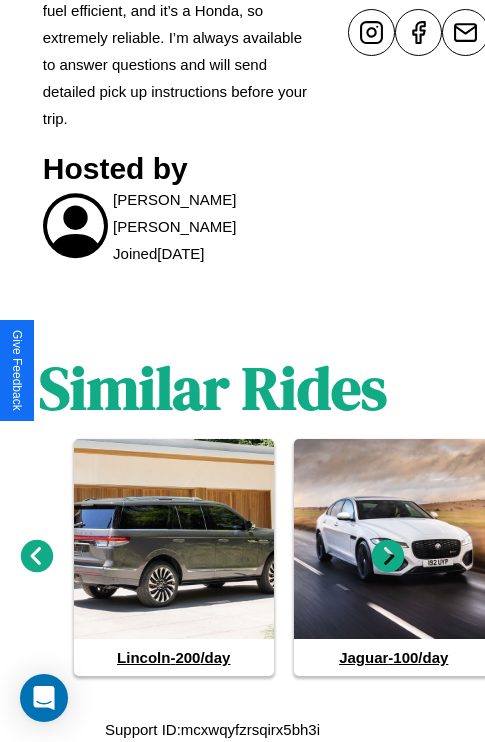 click 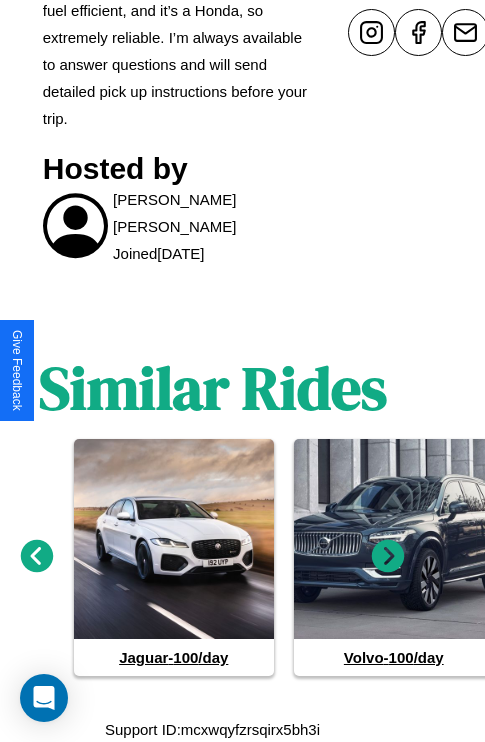 click 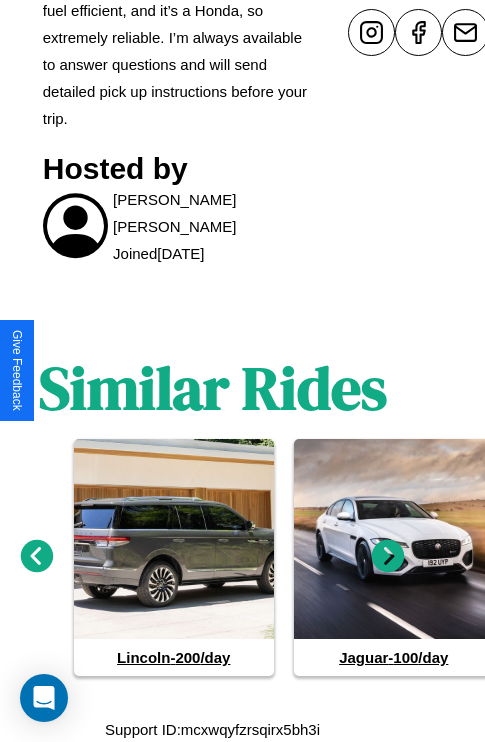 click 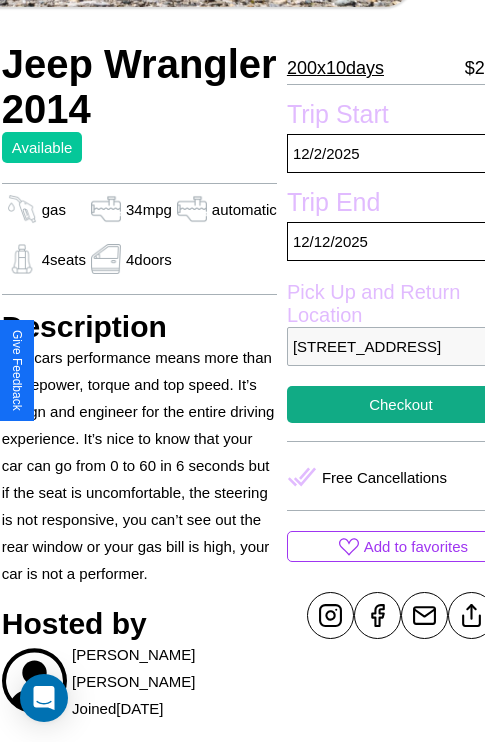 scroll, scrollTop: 377, scrollLeft: 84, axis: both 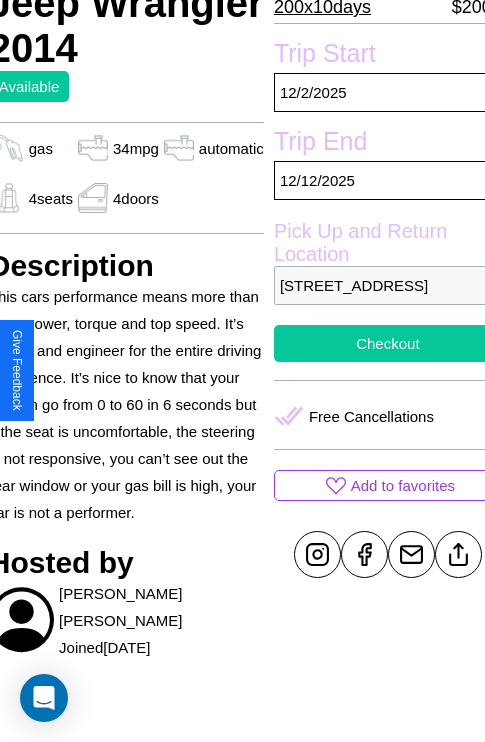 click on "Checkout" at bounding box center (388, 343) 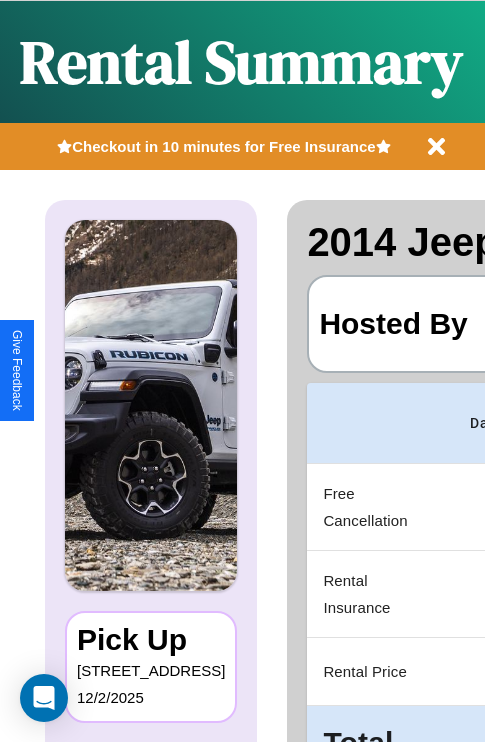 scroll, scrollTop: 0, scrollLeft: 383, axis: horizontal 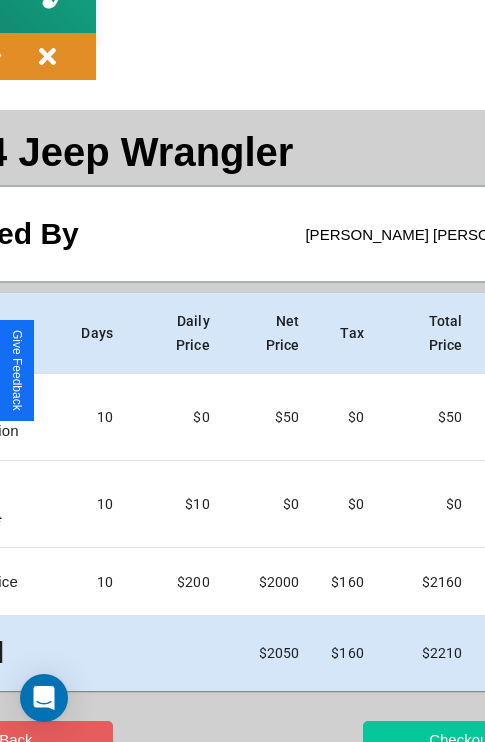 click on "Checkout" at bounding box center [460, 739] 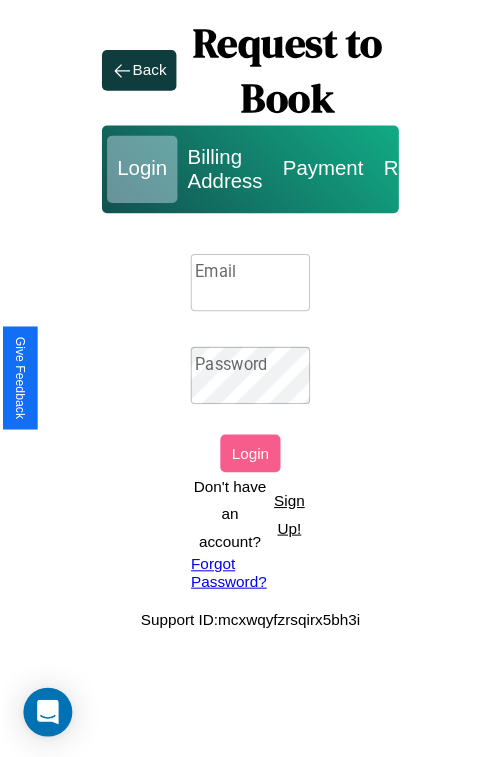 scroll, scrollTop: 0, scrollLeft: 0, axis: both 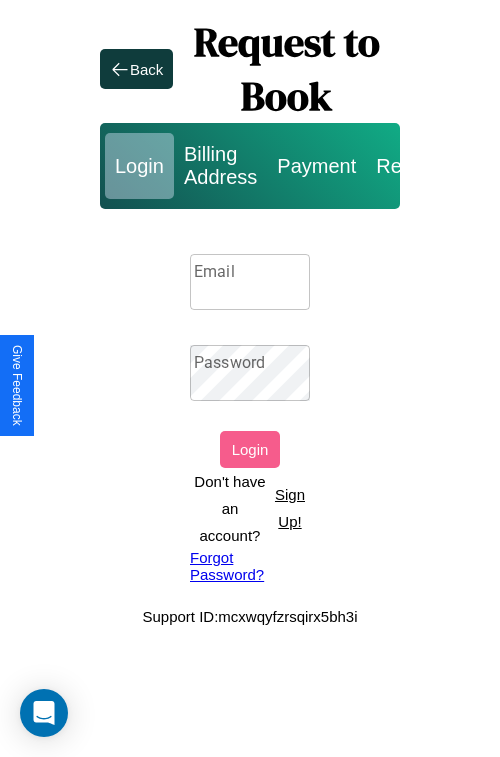 click on "Sign Up!" at bounding box center (290, 508) 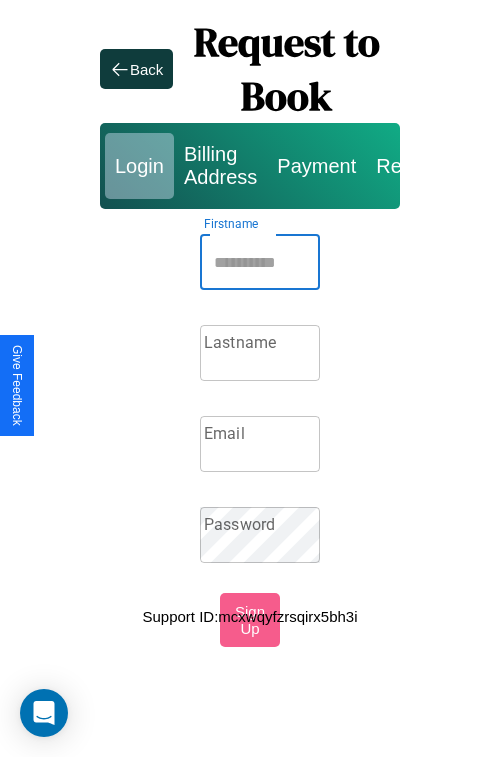 click on "Firstname" at bounding box center [260, 262] 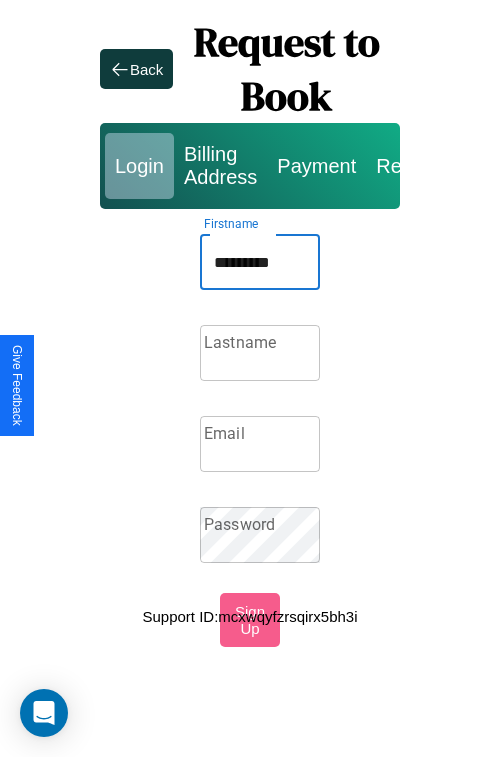 type on "*********" 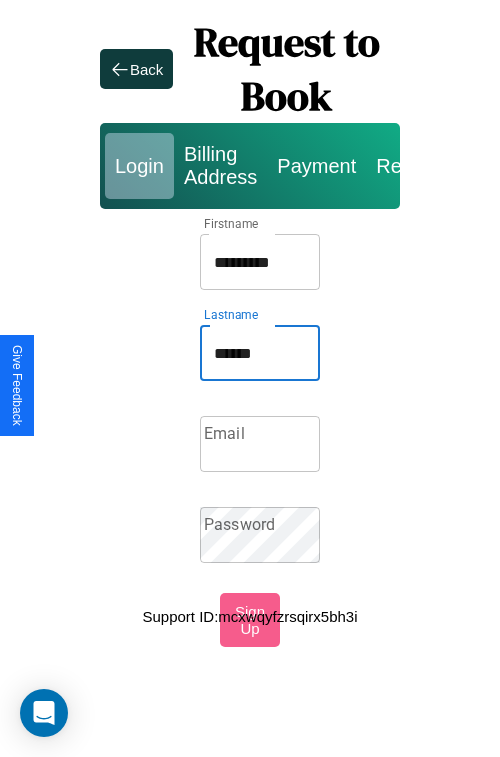 type on "******" 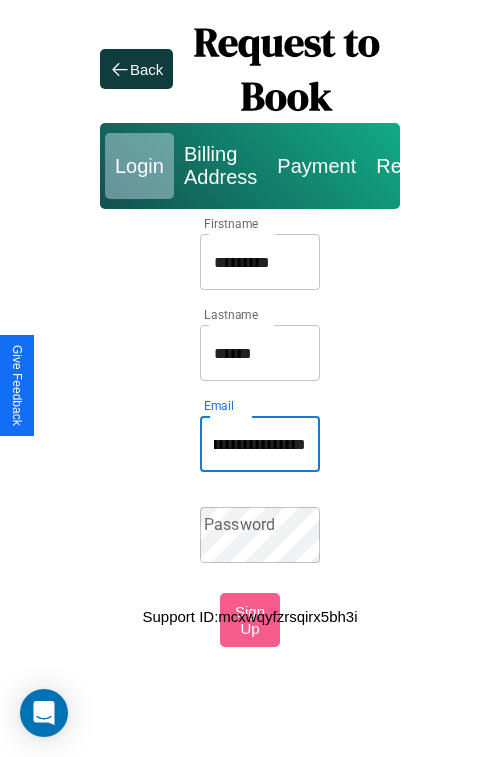 scroll, scrollTop: 0, scrollLeft: 125, axis: horizontal 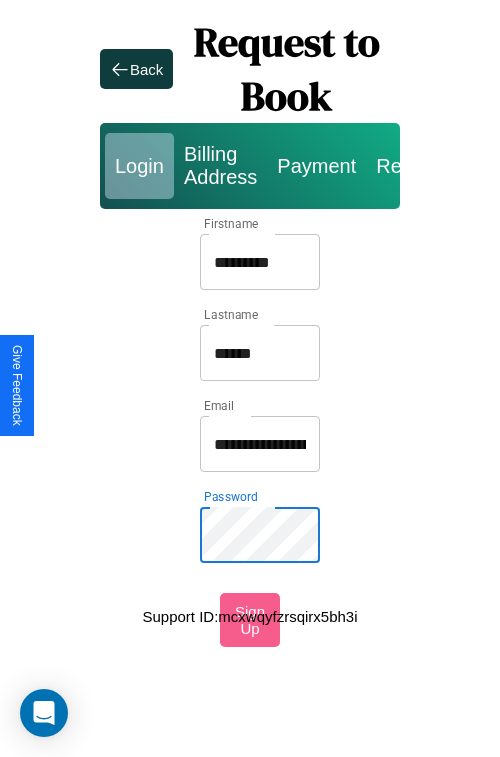 click on "*********" at bounding box center (260, 262) 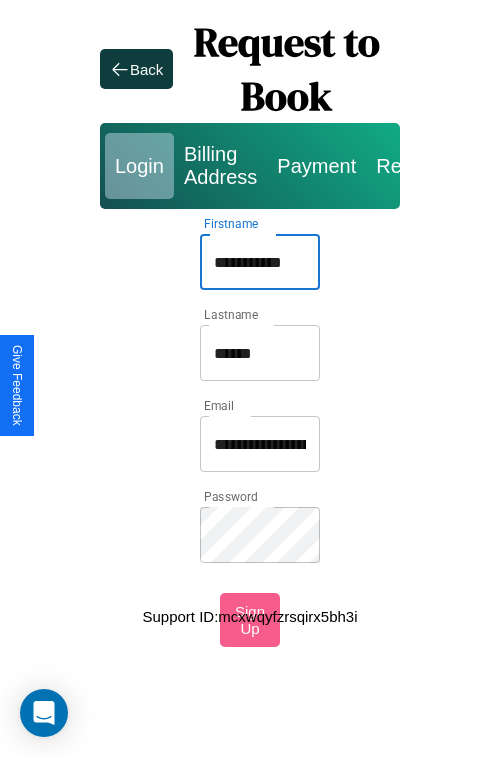 type on "**********" 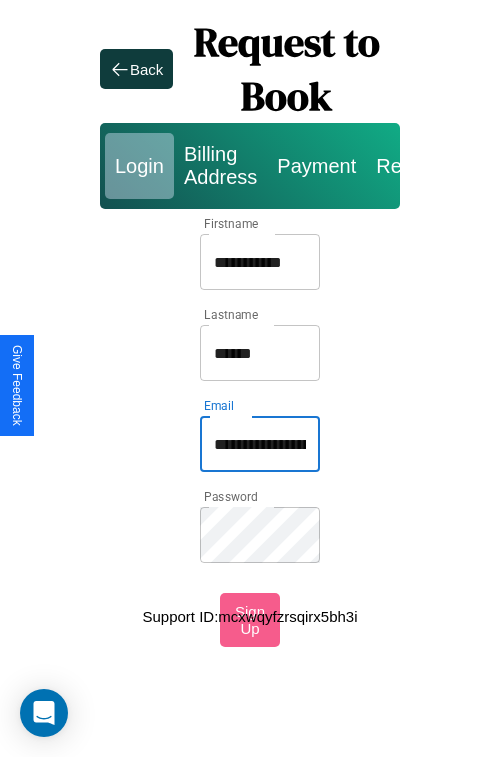 click on "**********" at bounding box center (260, 444) 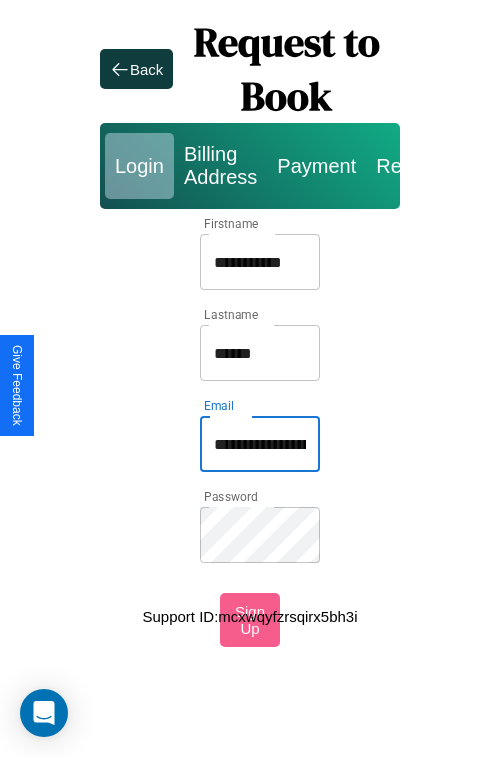 type on "**********" 